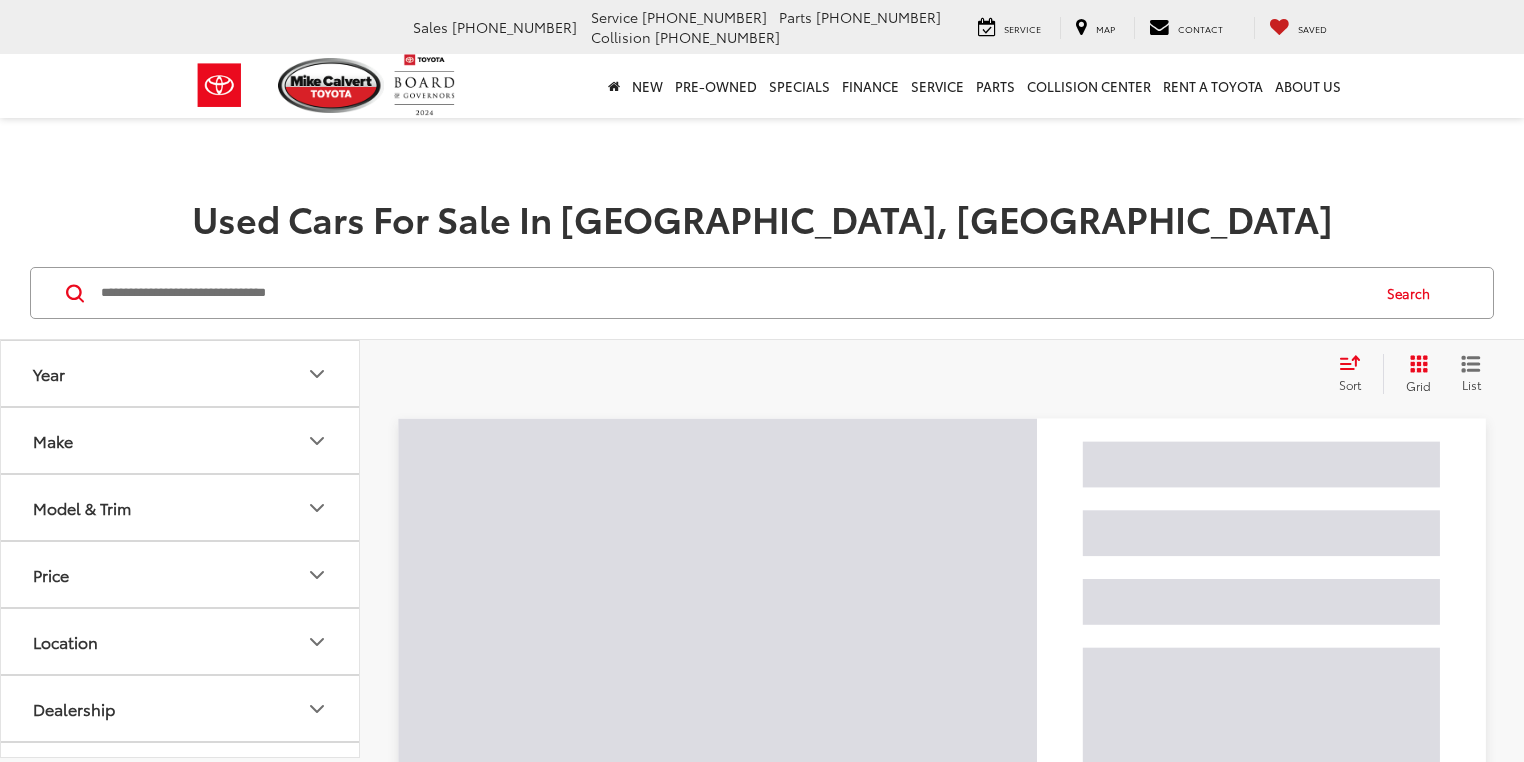 scroll, scrollTop: 0, scrollLeft: 0, axis: both 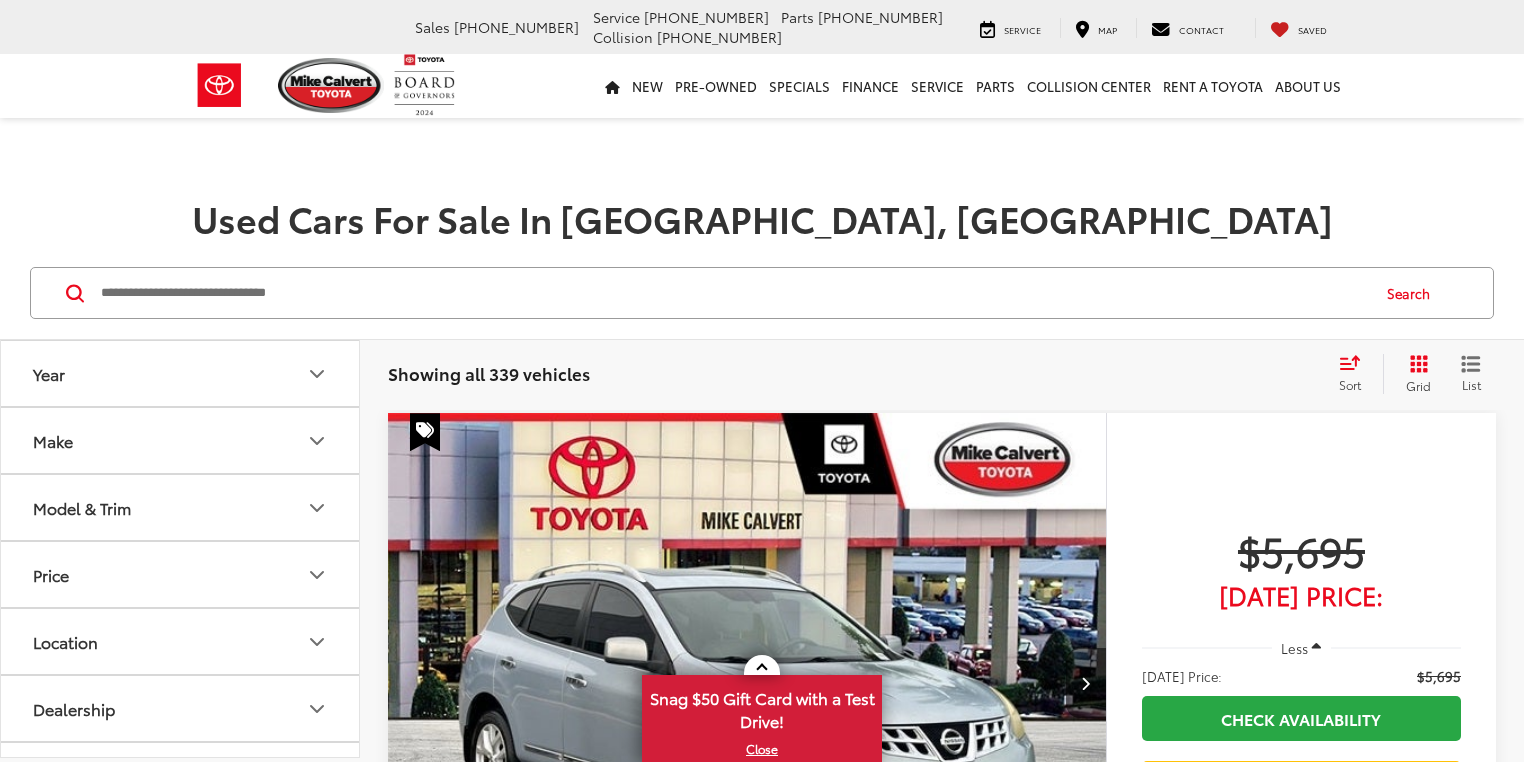 click 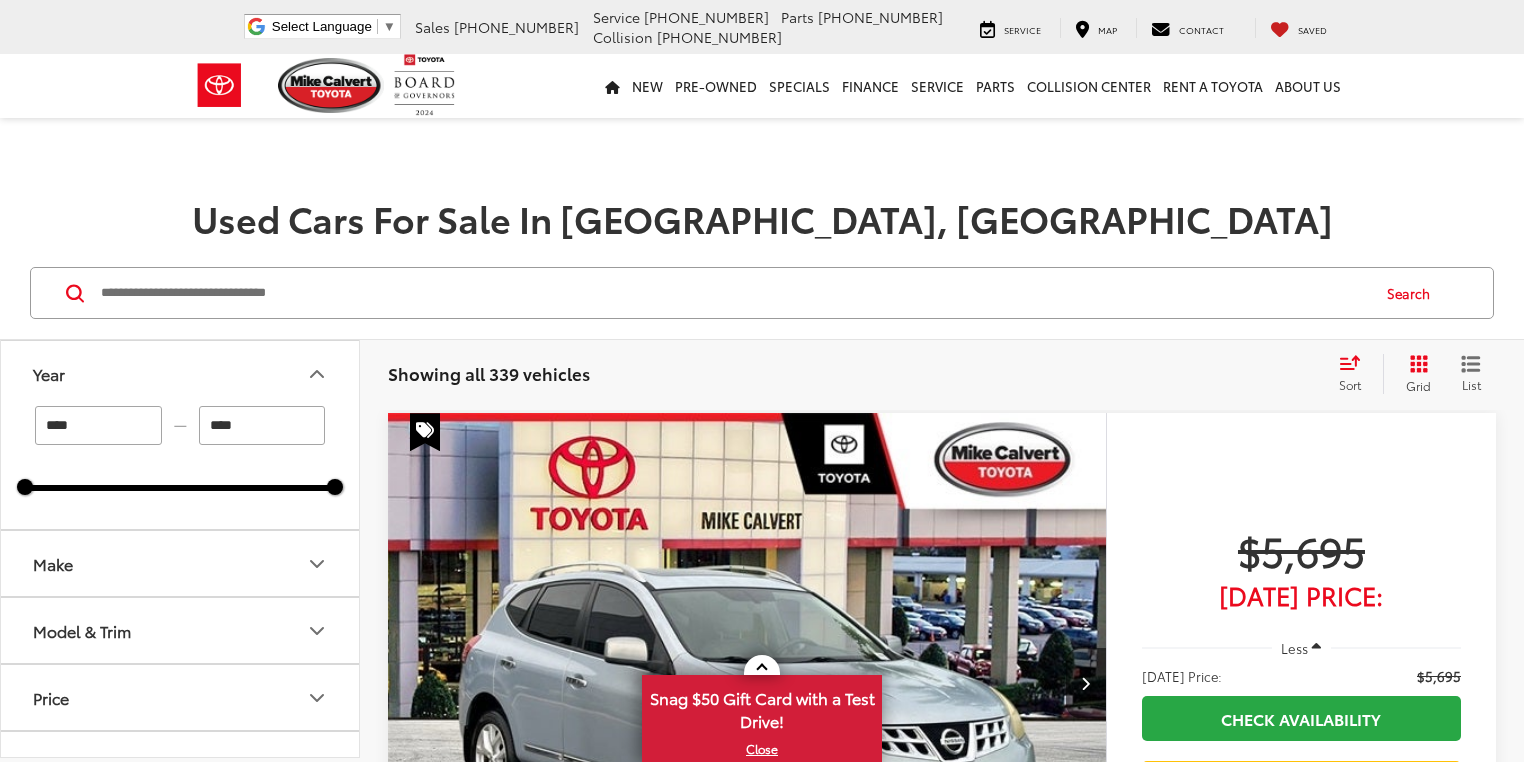 click on "****" at bounding box center (98, 425) 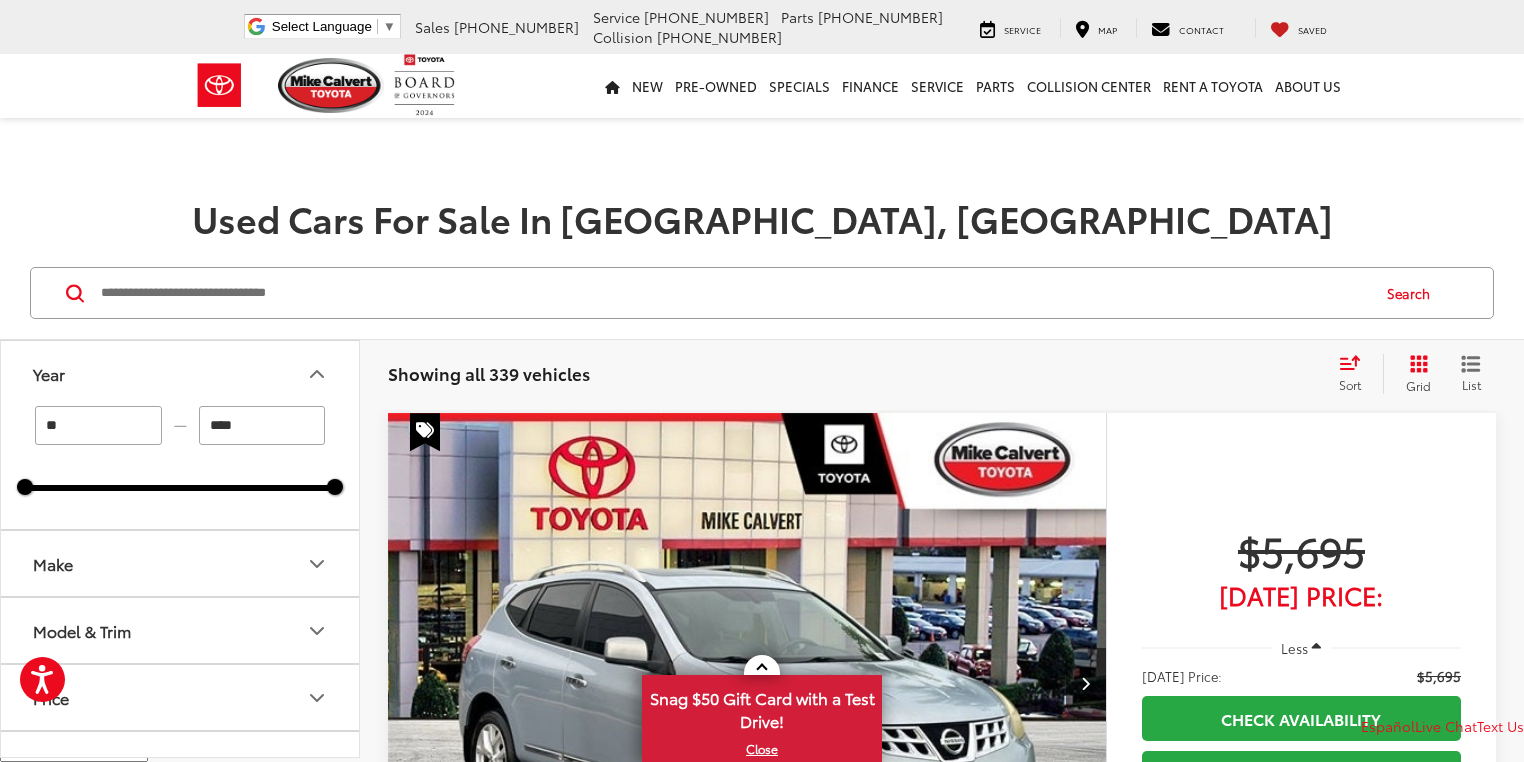 type on "*" 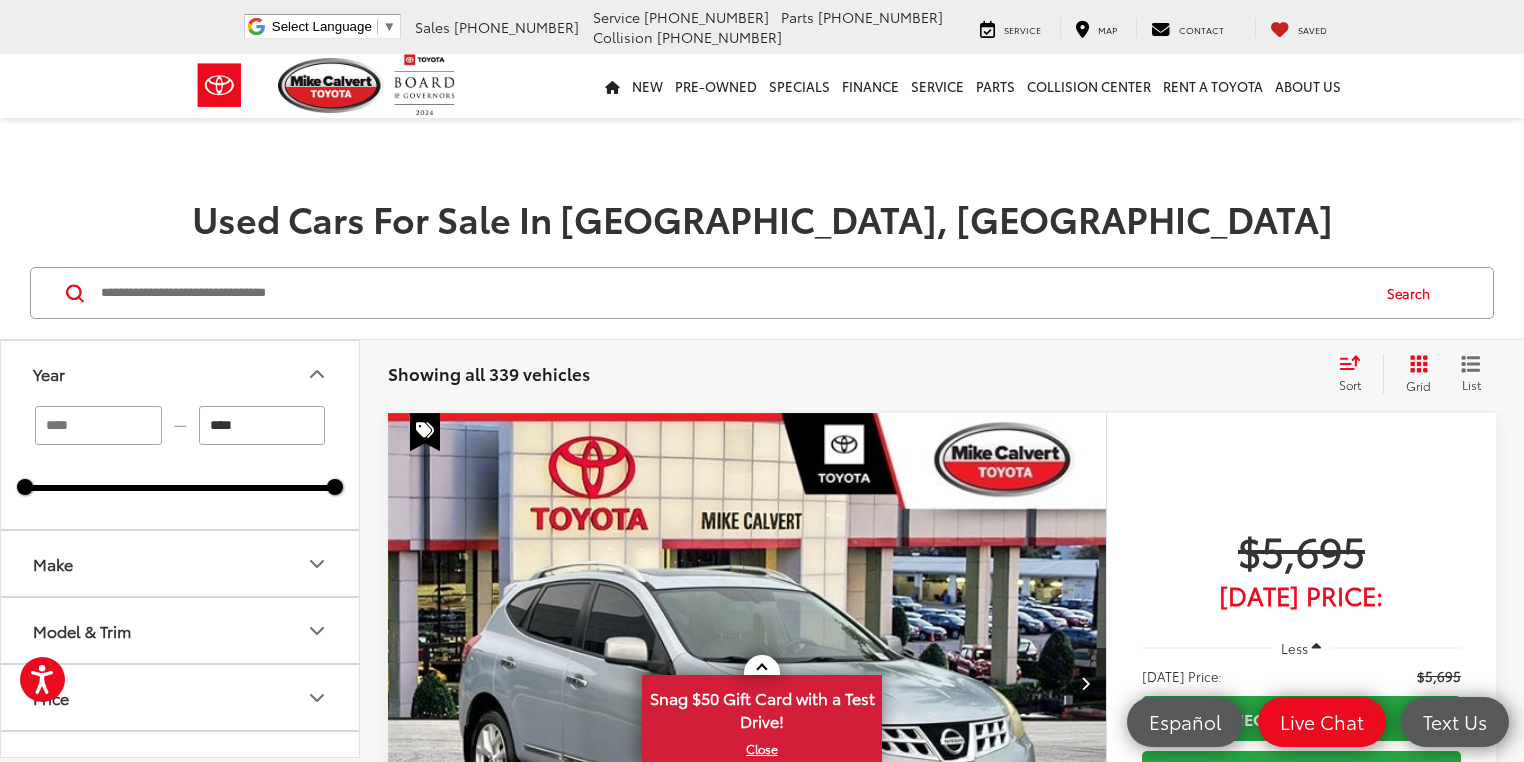 scroll, scrollTop: 0, scrollLeft: 0, axis: both 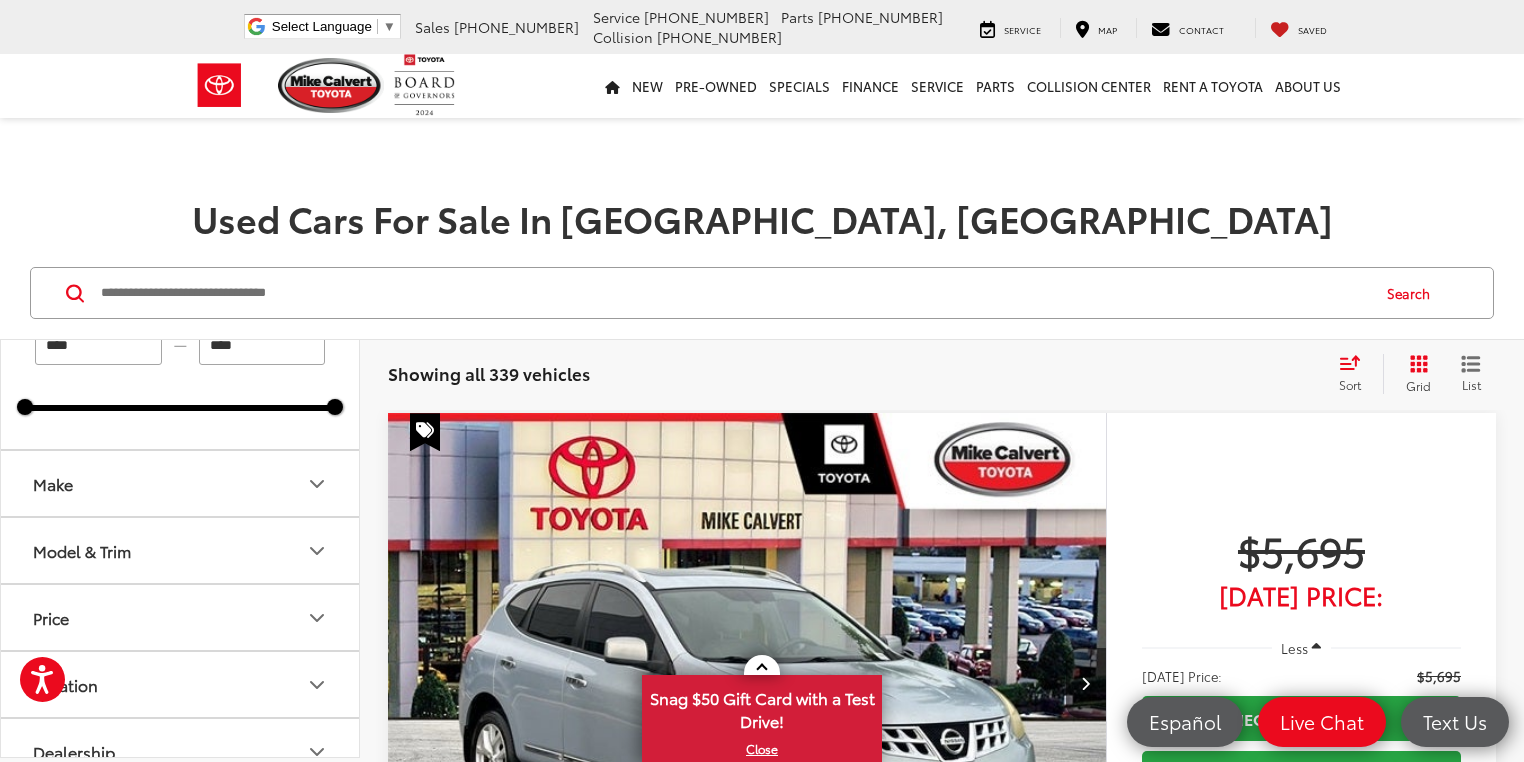 type on "****" 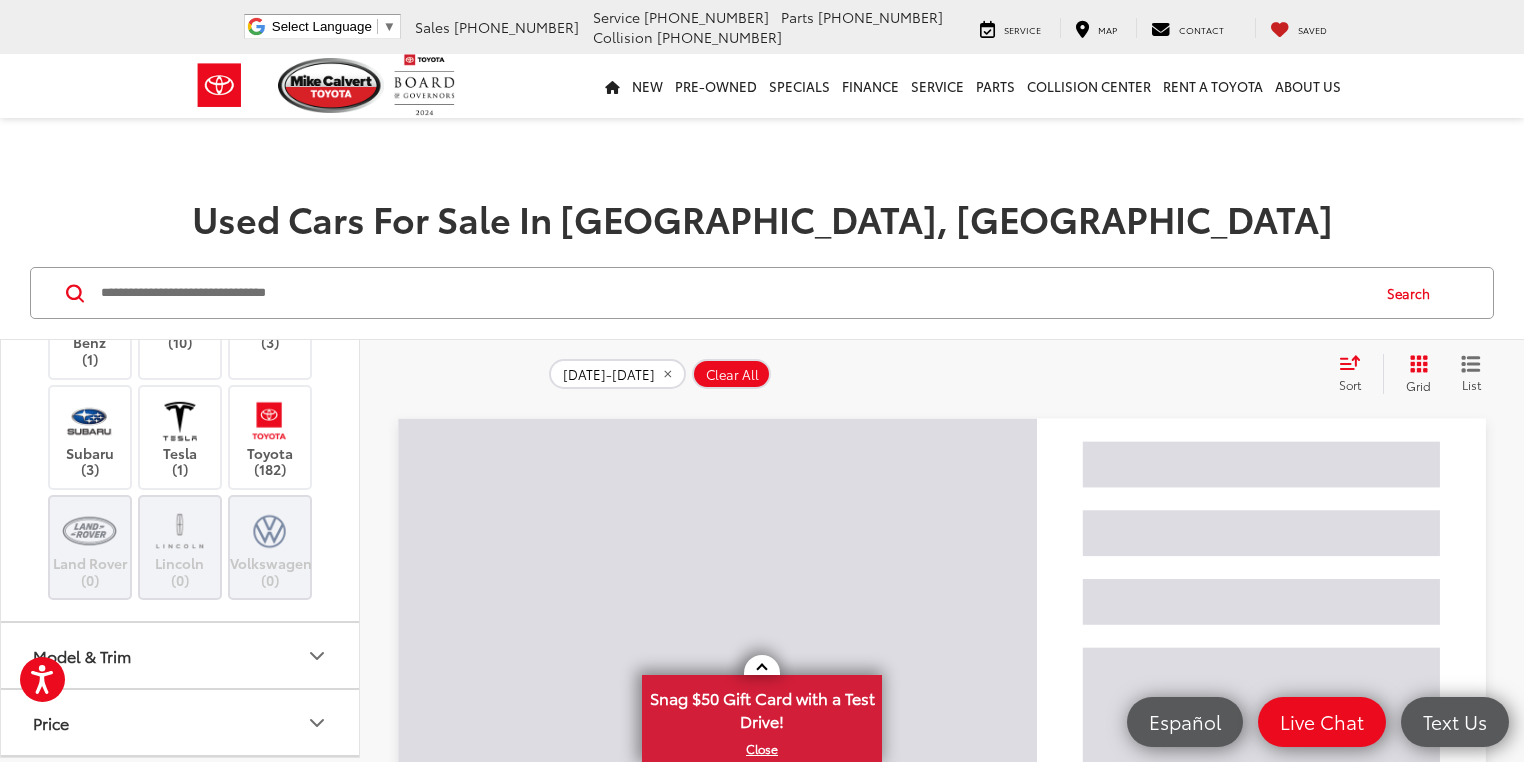 scroll, scrollTop: 800, scrollLeft: 0, axis: vertical 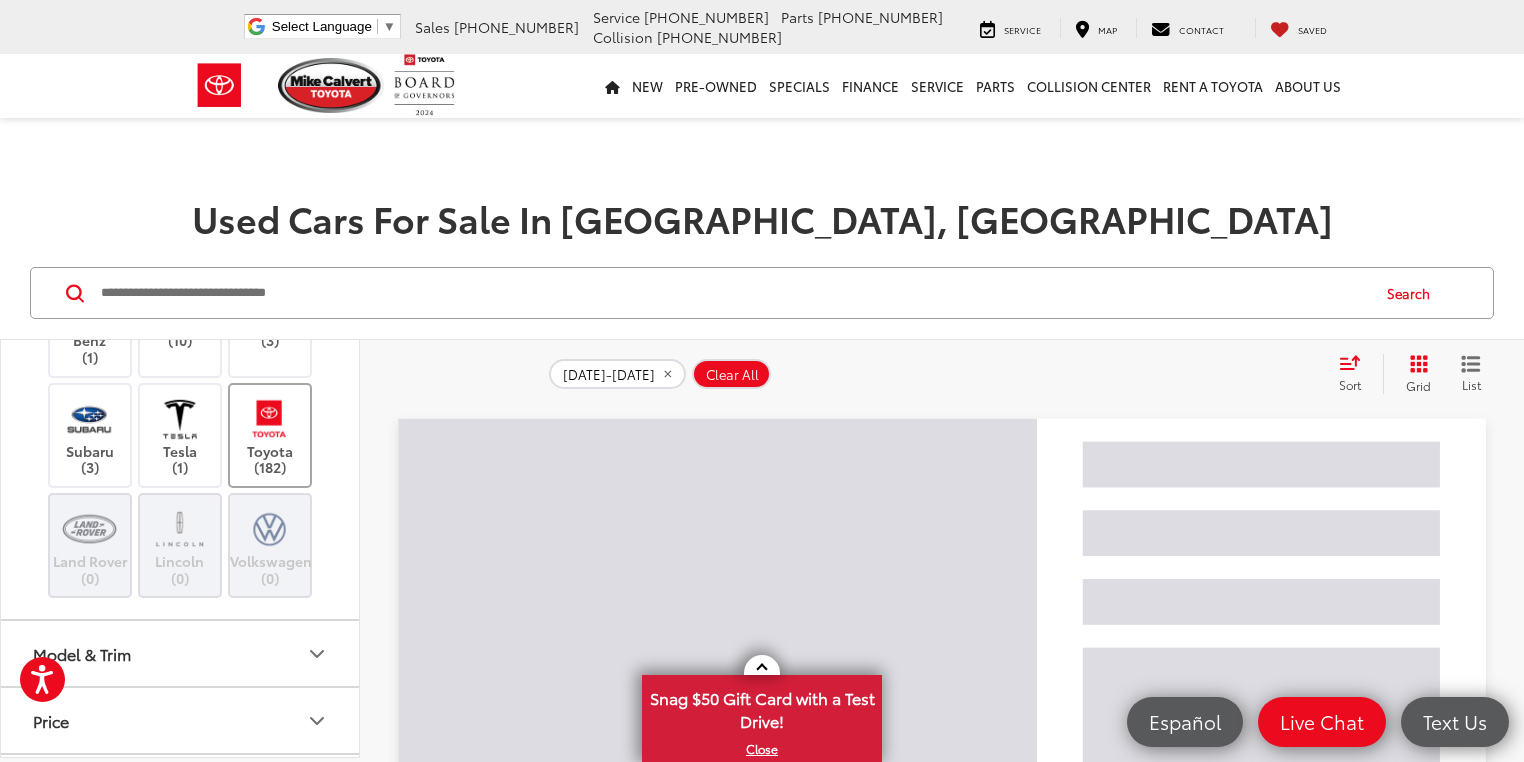 click on "Toyota   (182)" at bounding box center (270, 435) 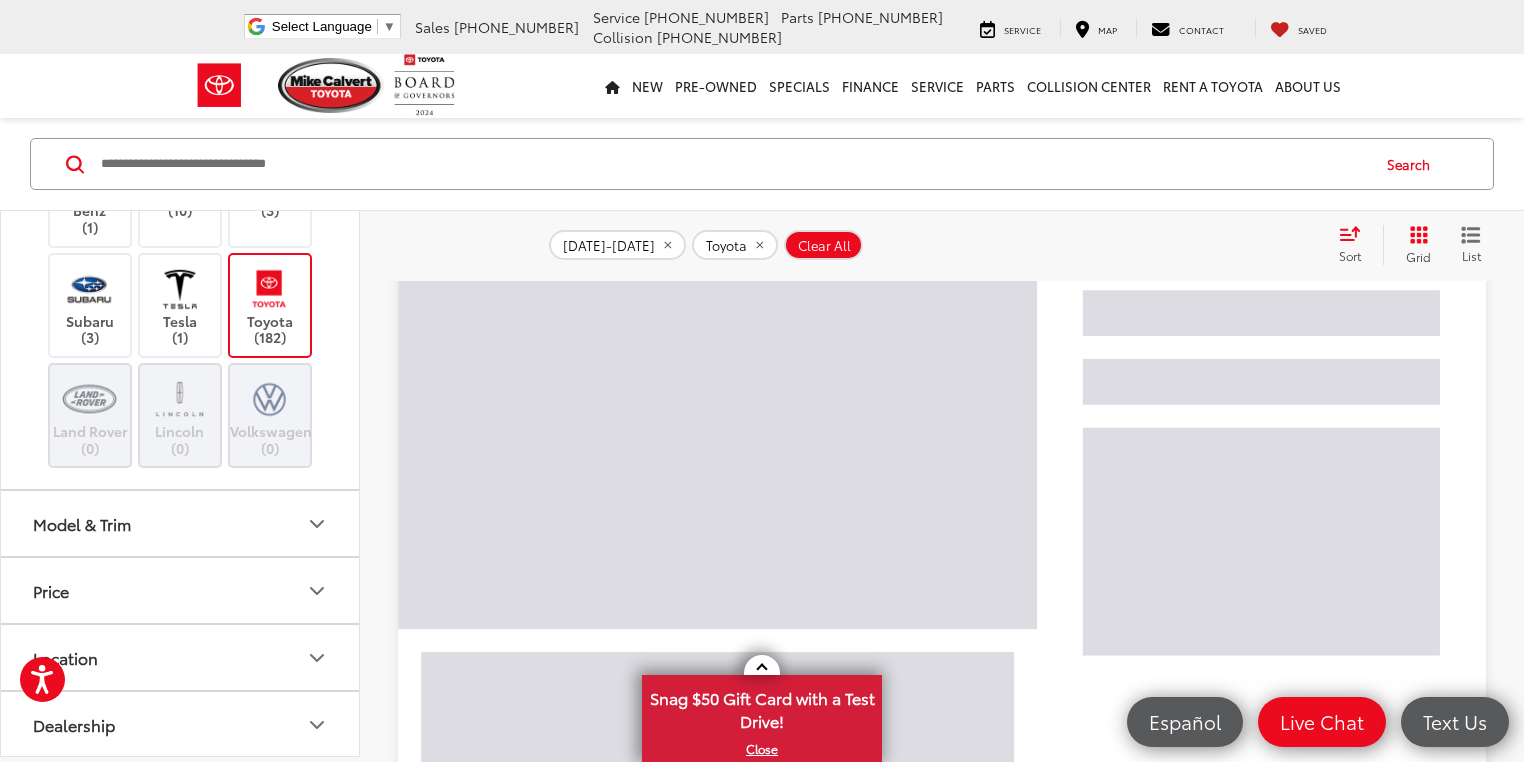 scroll, scrollTop: 240, scrollLeft: 0, axis: vertical 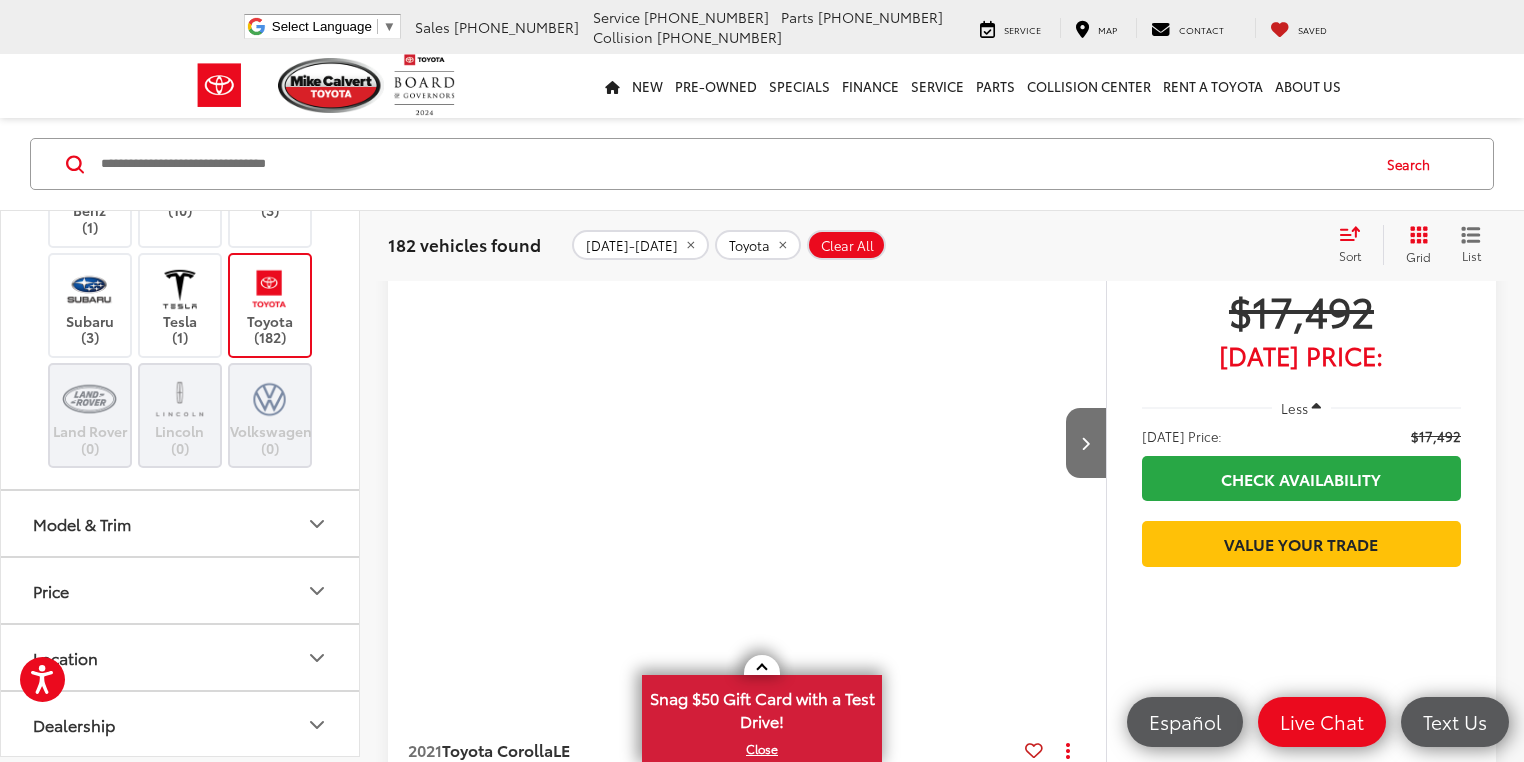 click on "Price" at bounding box center (181, 590) 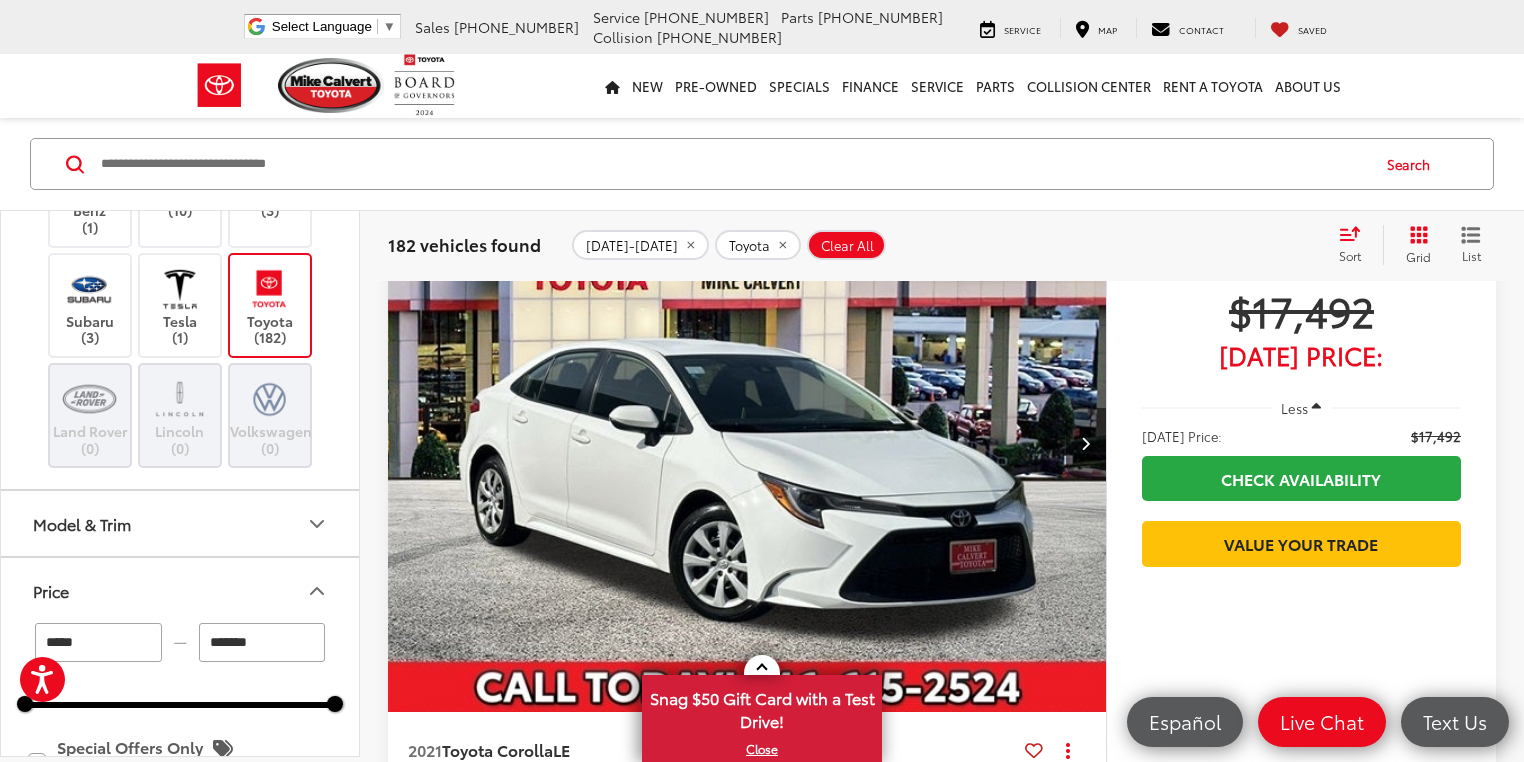 scroll, scrollTop: 880, scrollLeft: 0, axis: vertical 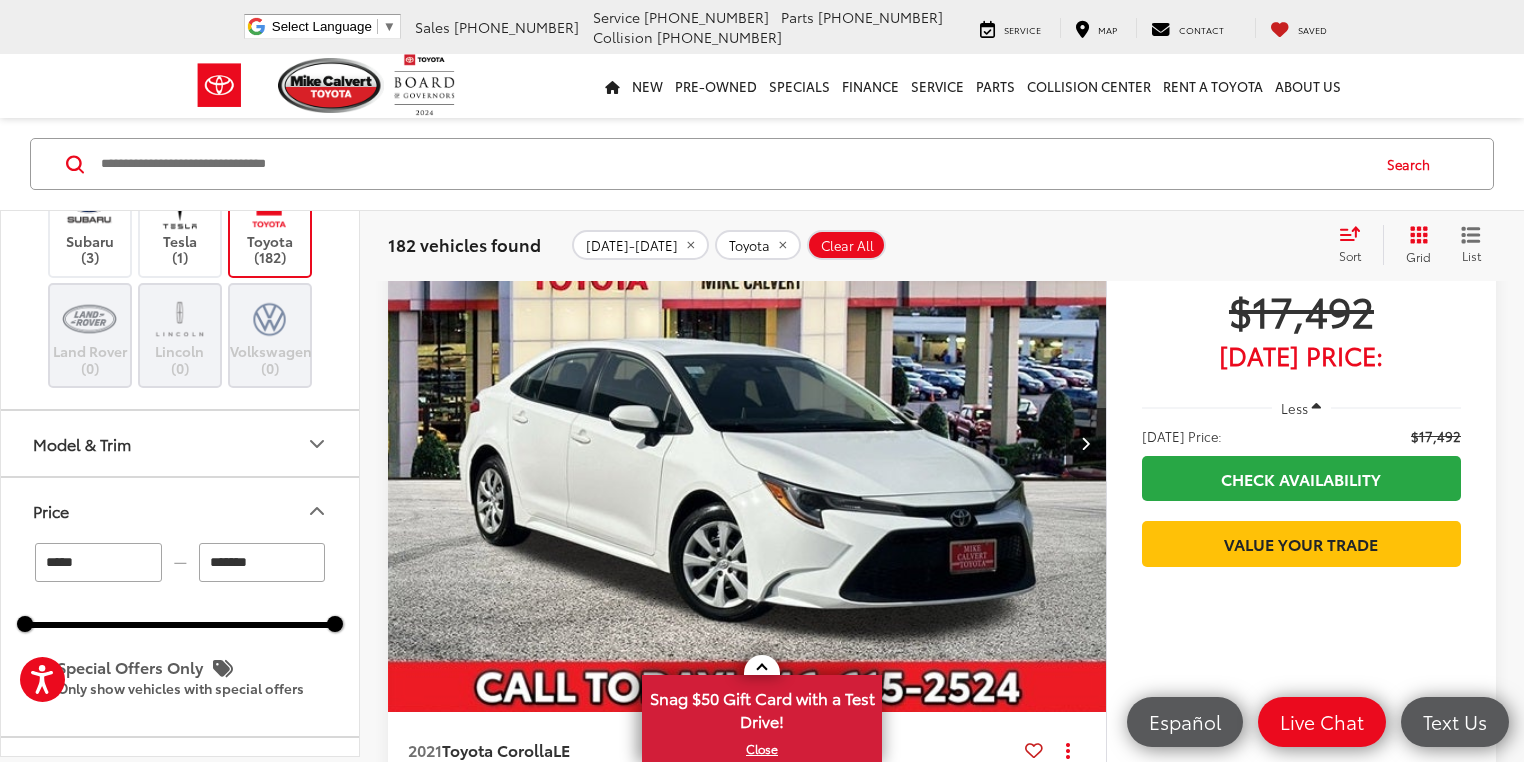 click on "Model & Trim" at bounding box center [181, 443] 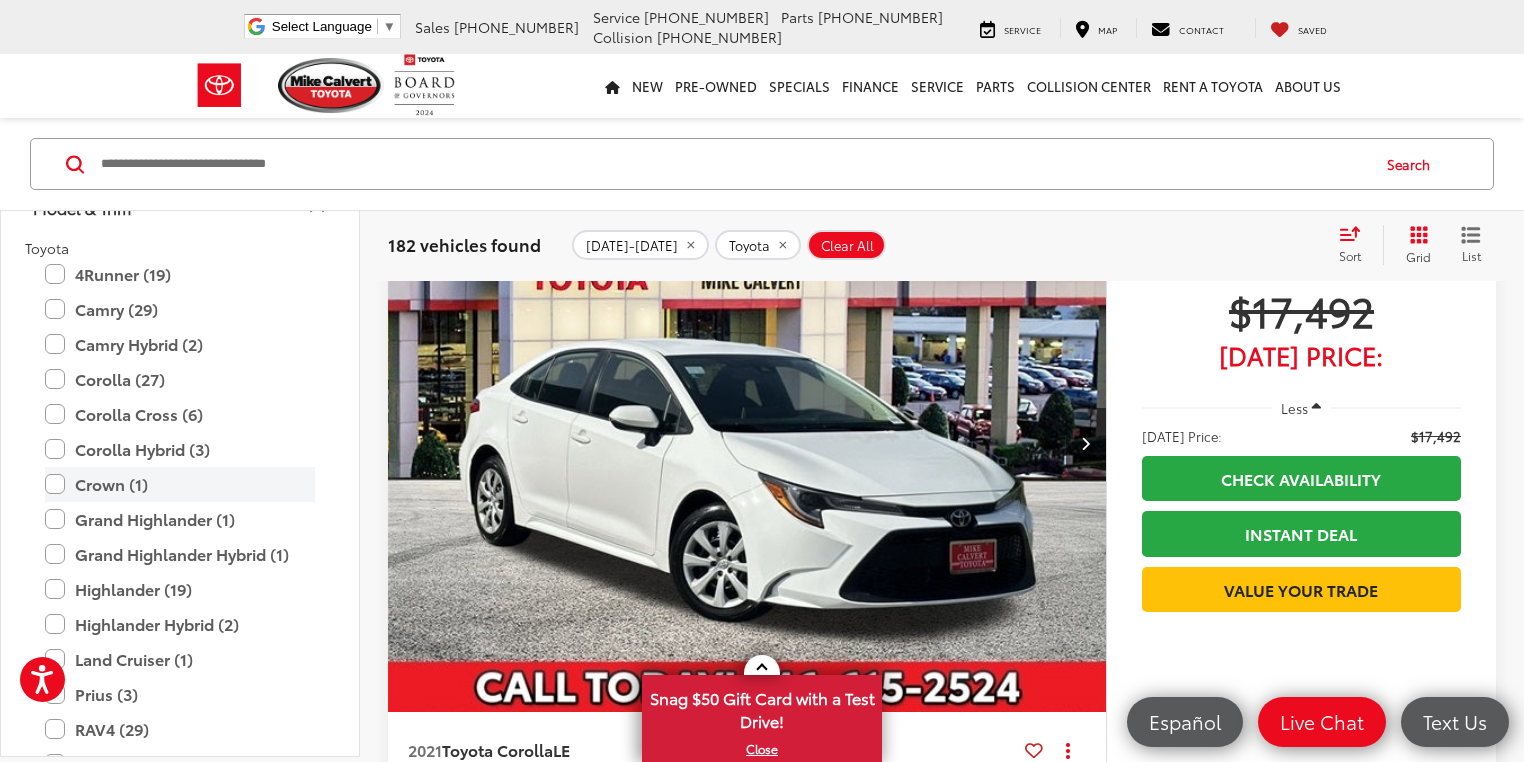 scroll, scrollTop: 1120, scrollLeft: 0, axis: vertical 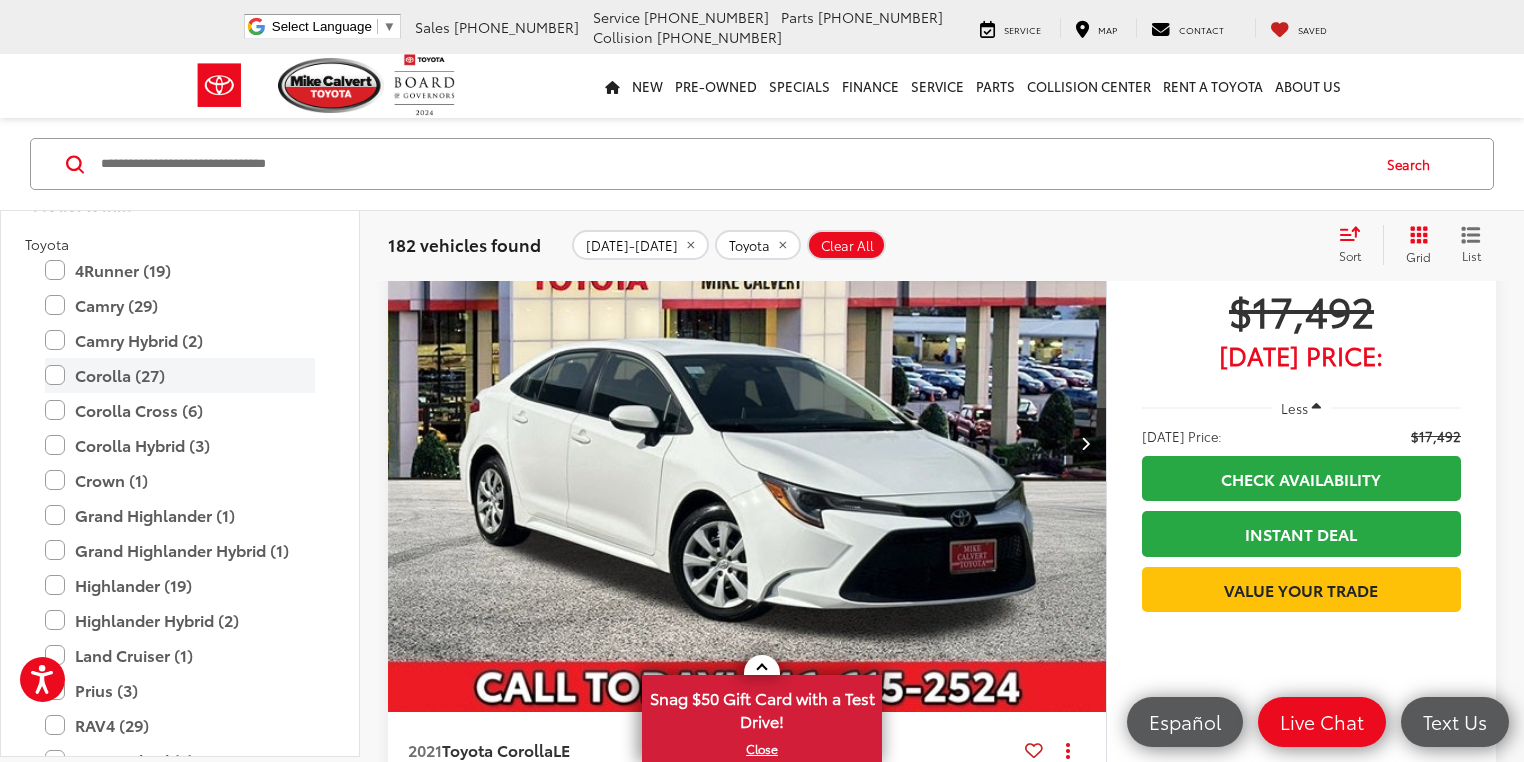 click on "Corolla (27)" at bounding box center [180, 375] 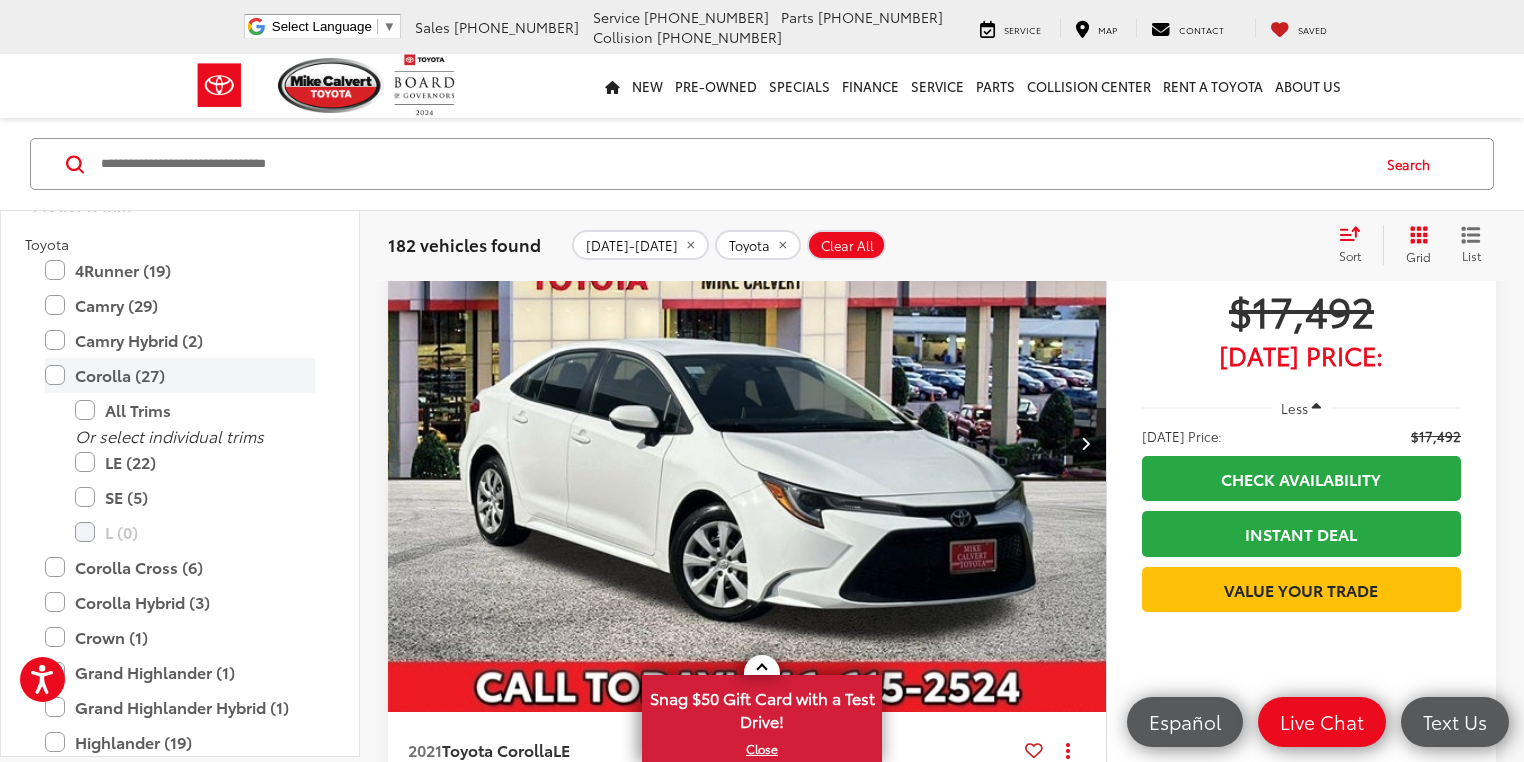 scroll, scrollTop: 128, scrollLeft: 0, axis: vertical 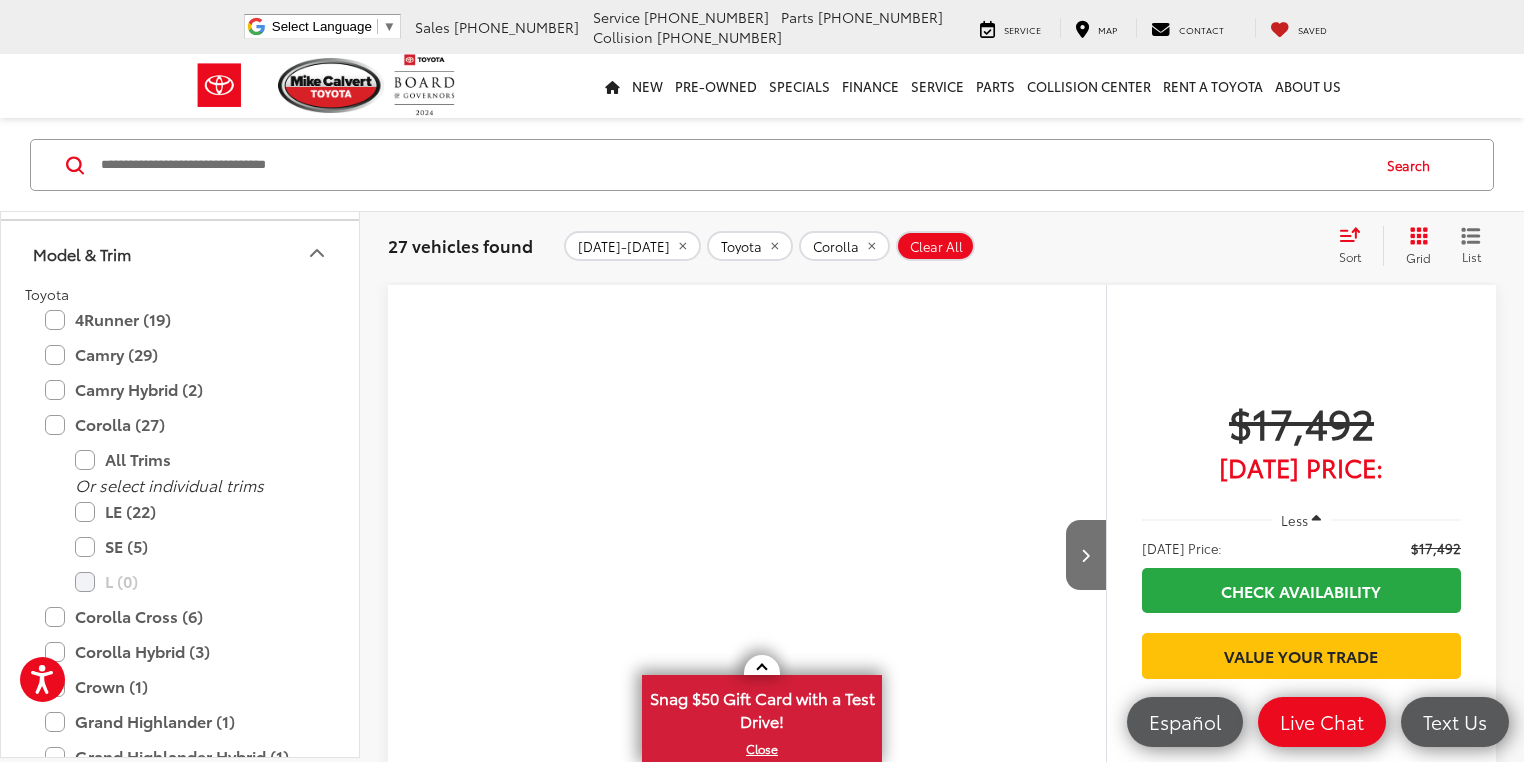 click 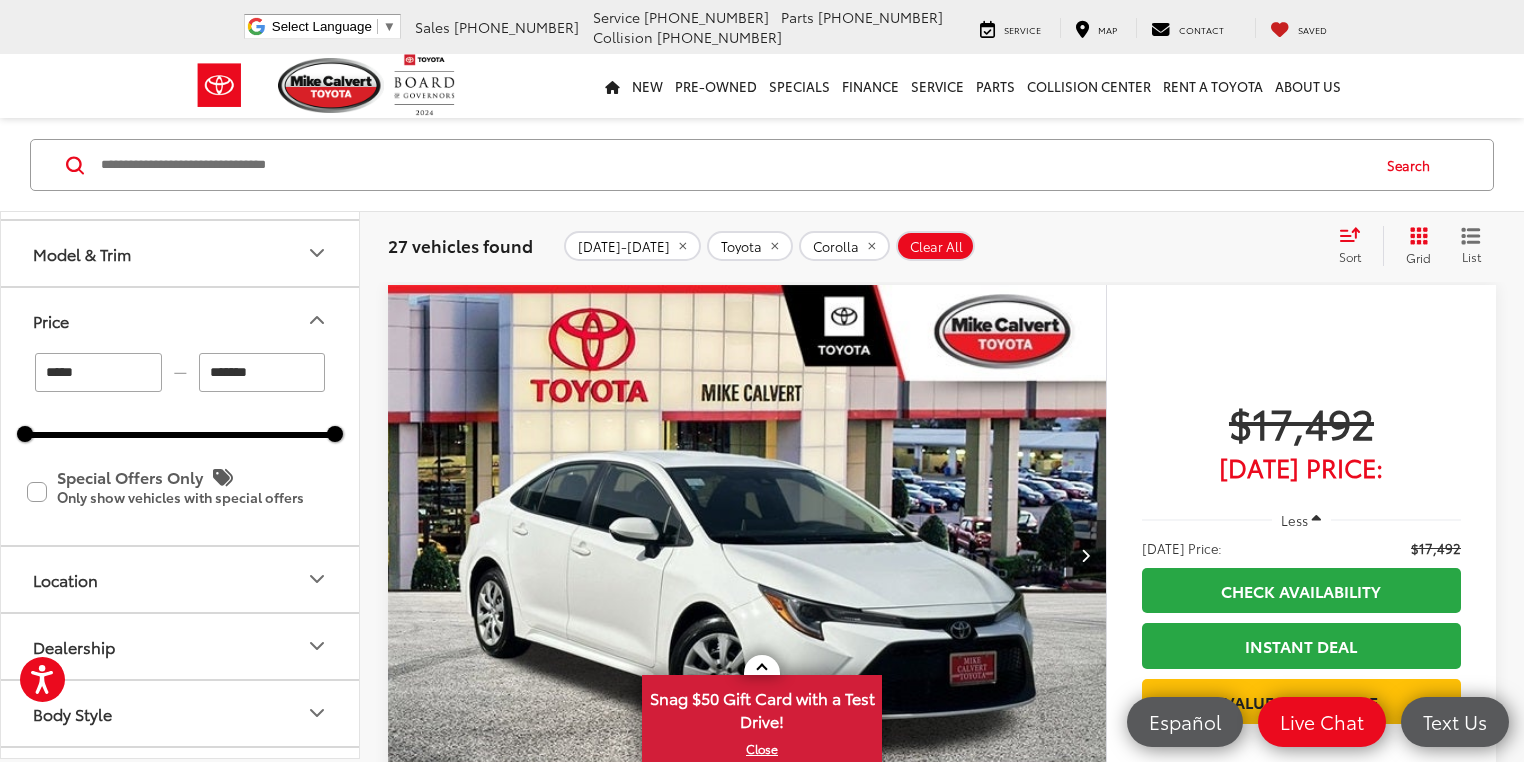 scroll, scrollTop: 208, scrollLeft: 0, axis: vertical 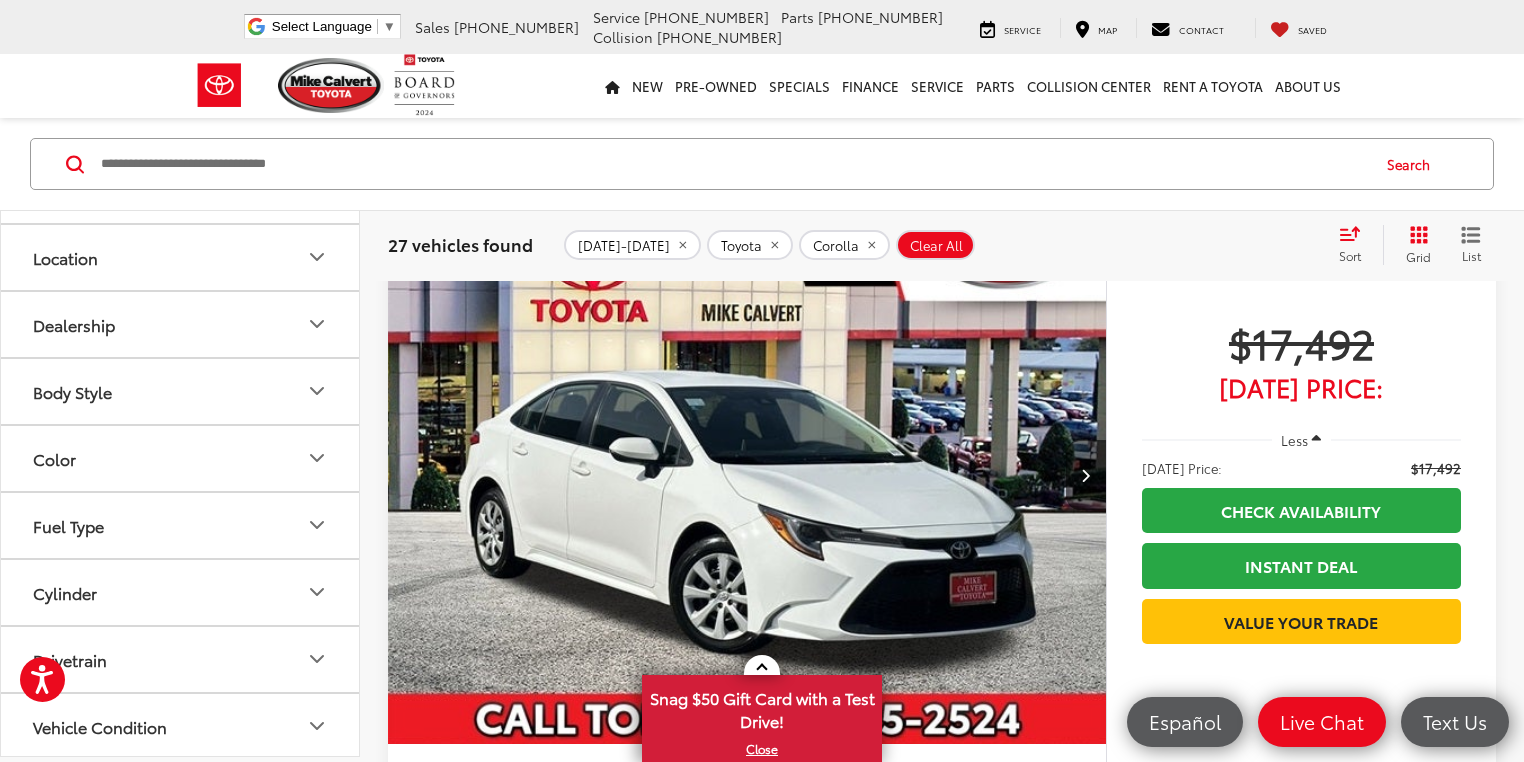 click on "Color" at bounding box center [181, 458] 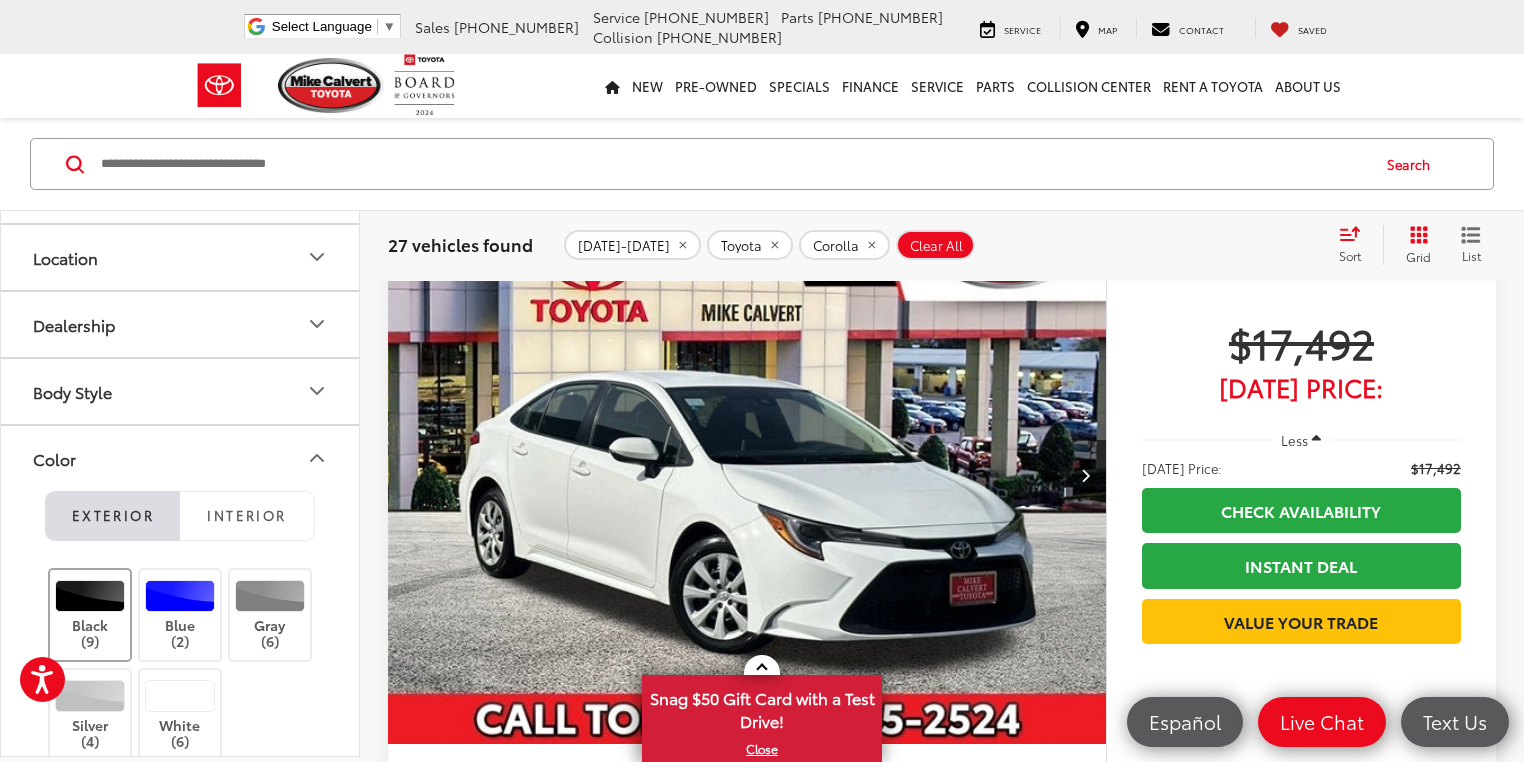 click at bounding box center [90, 596] 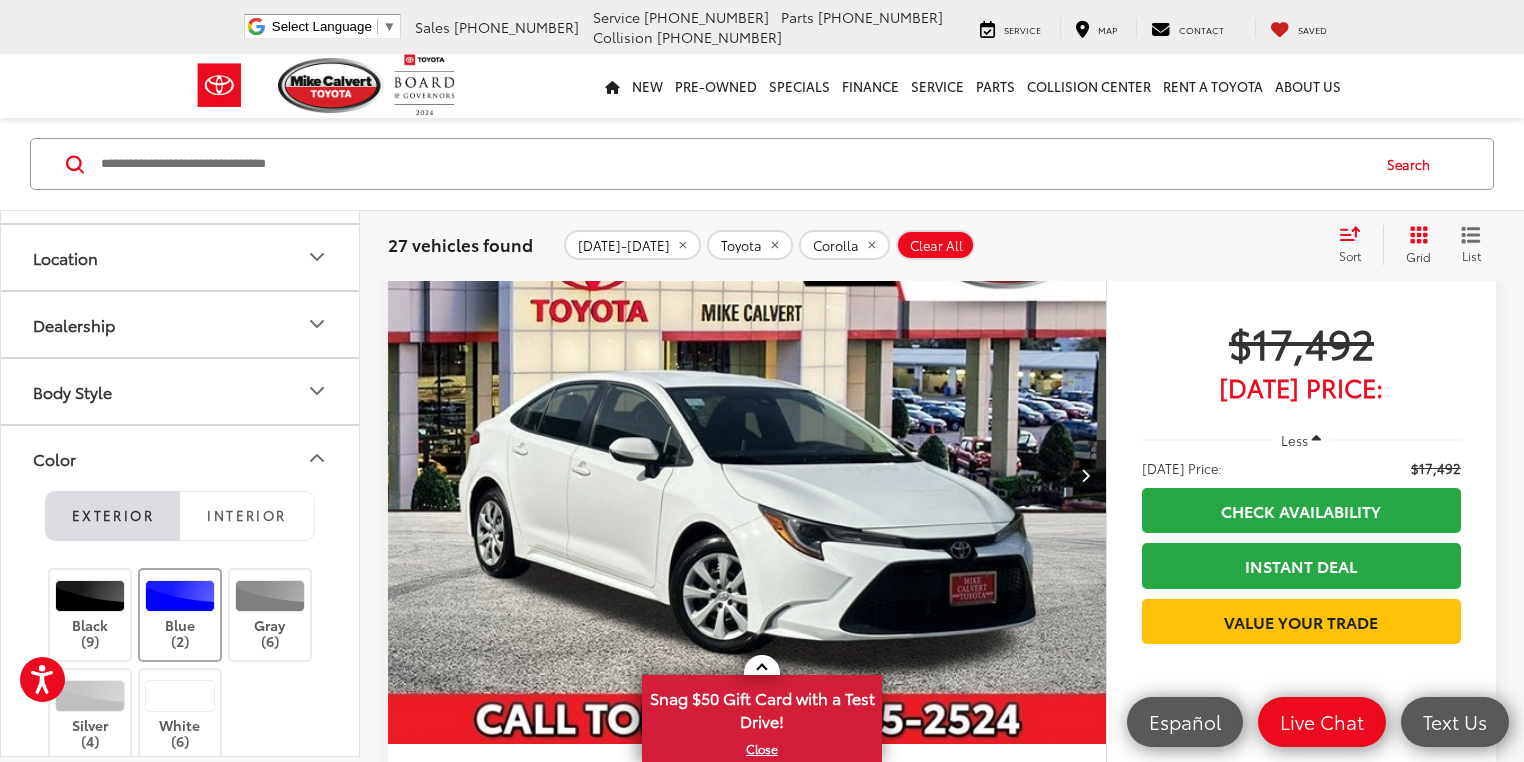 scroll, scrollTop: 1600, scrollLeft: 0, axis: vertical 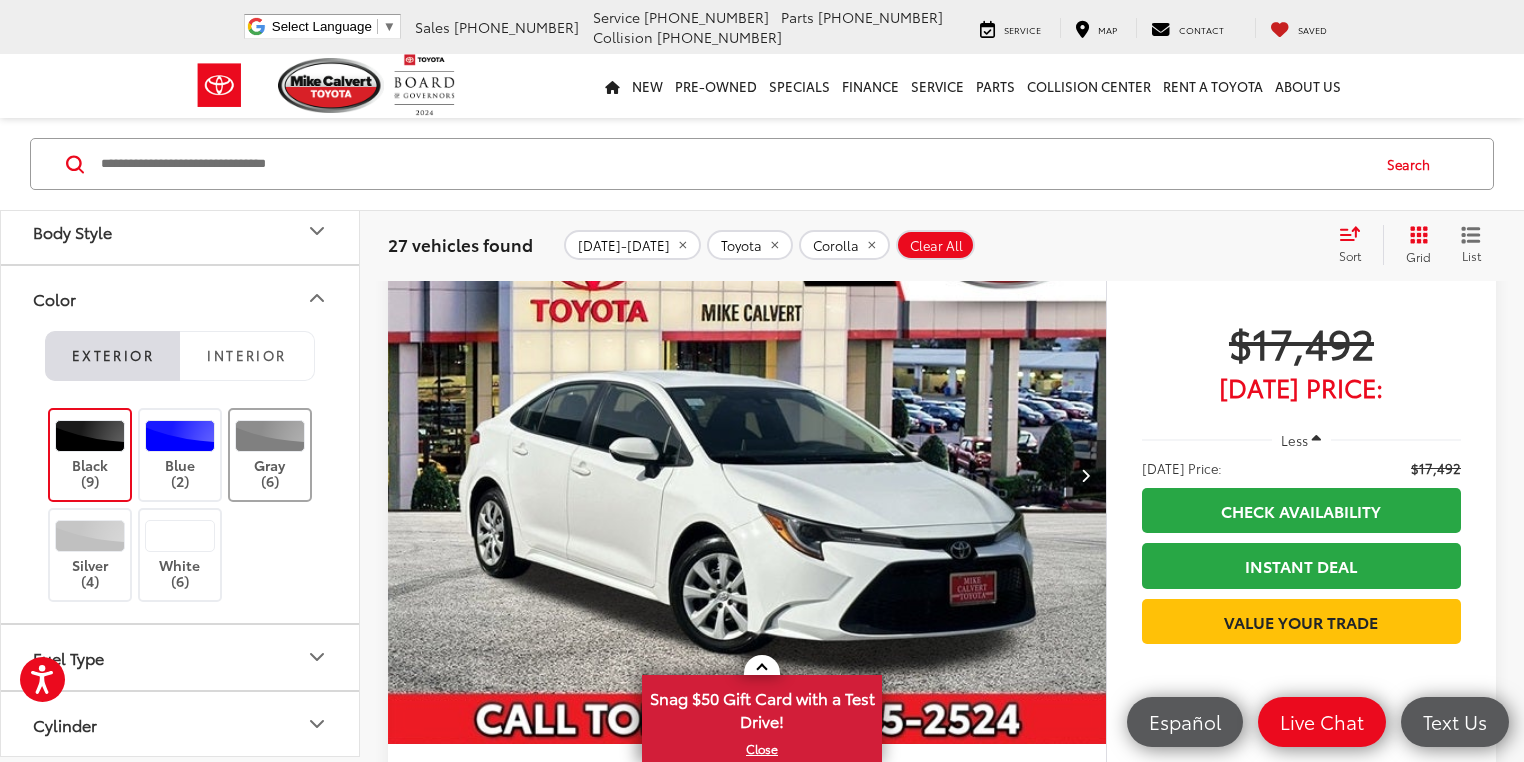 click at bounding box center [270, 436] 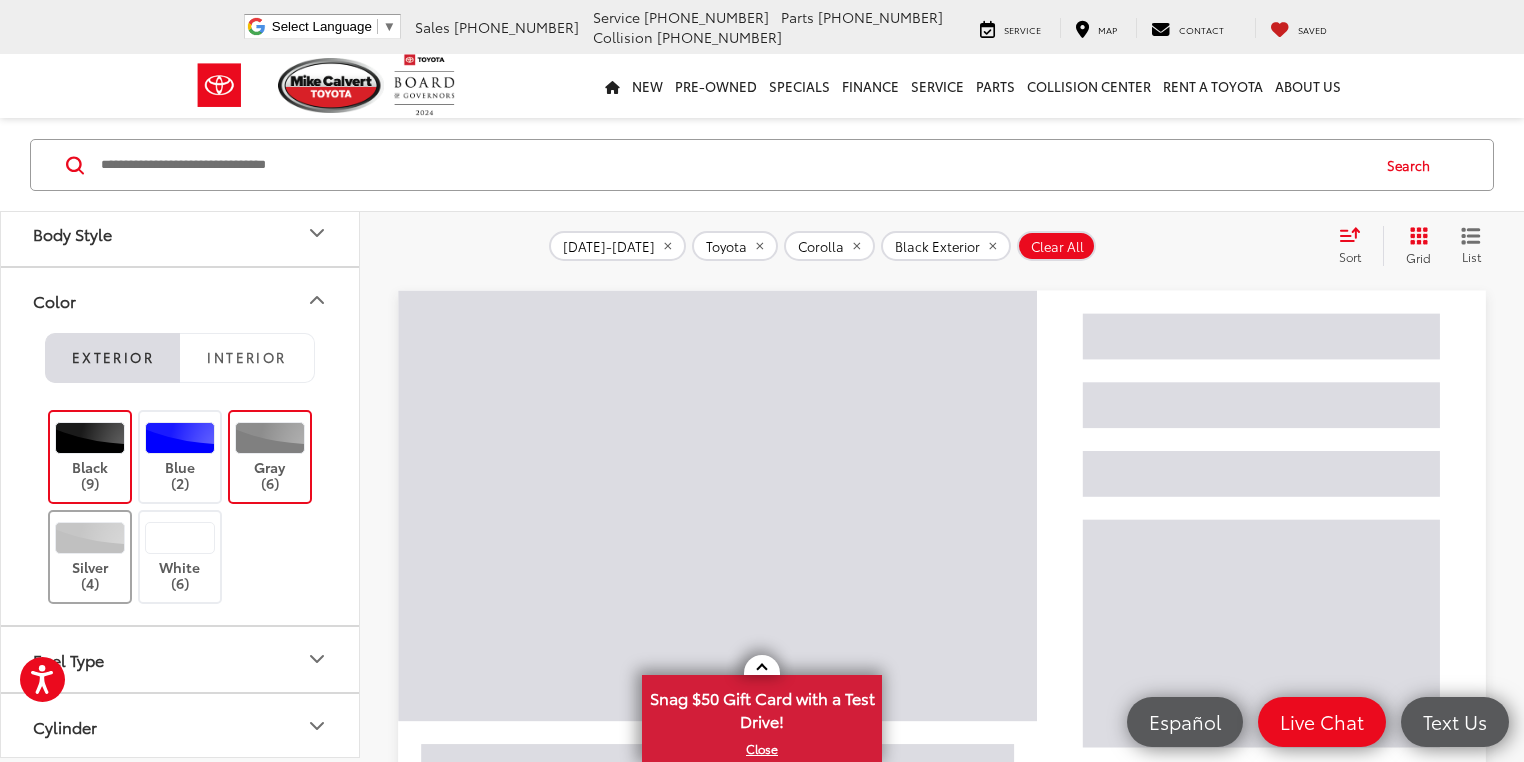 click at bounding box center [90, 538] 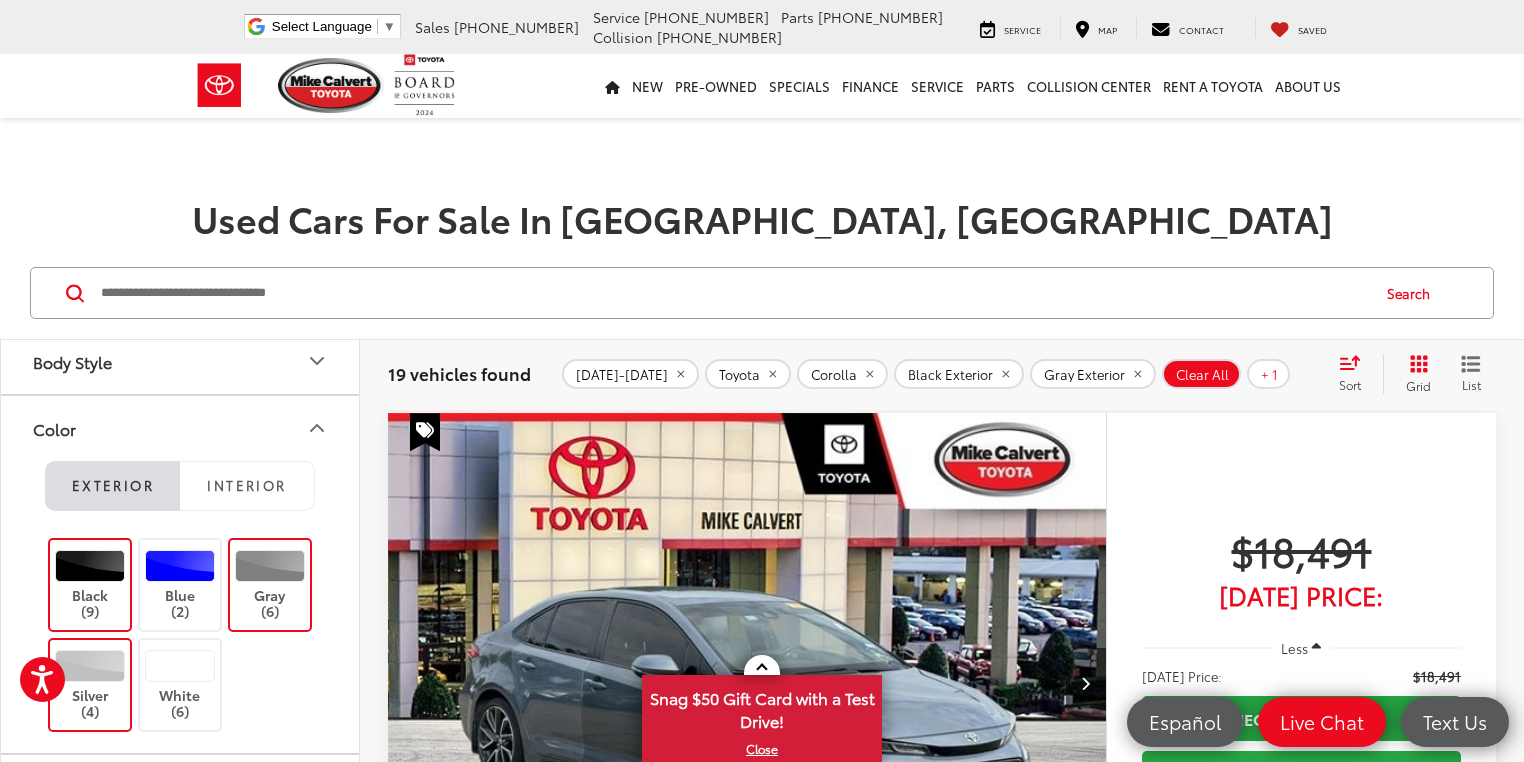 scroll, scrollTop: 160, scrollLeft: 0, axis: vertical 